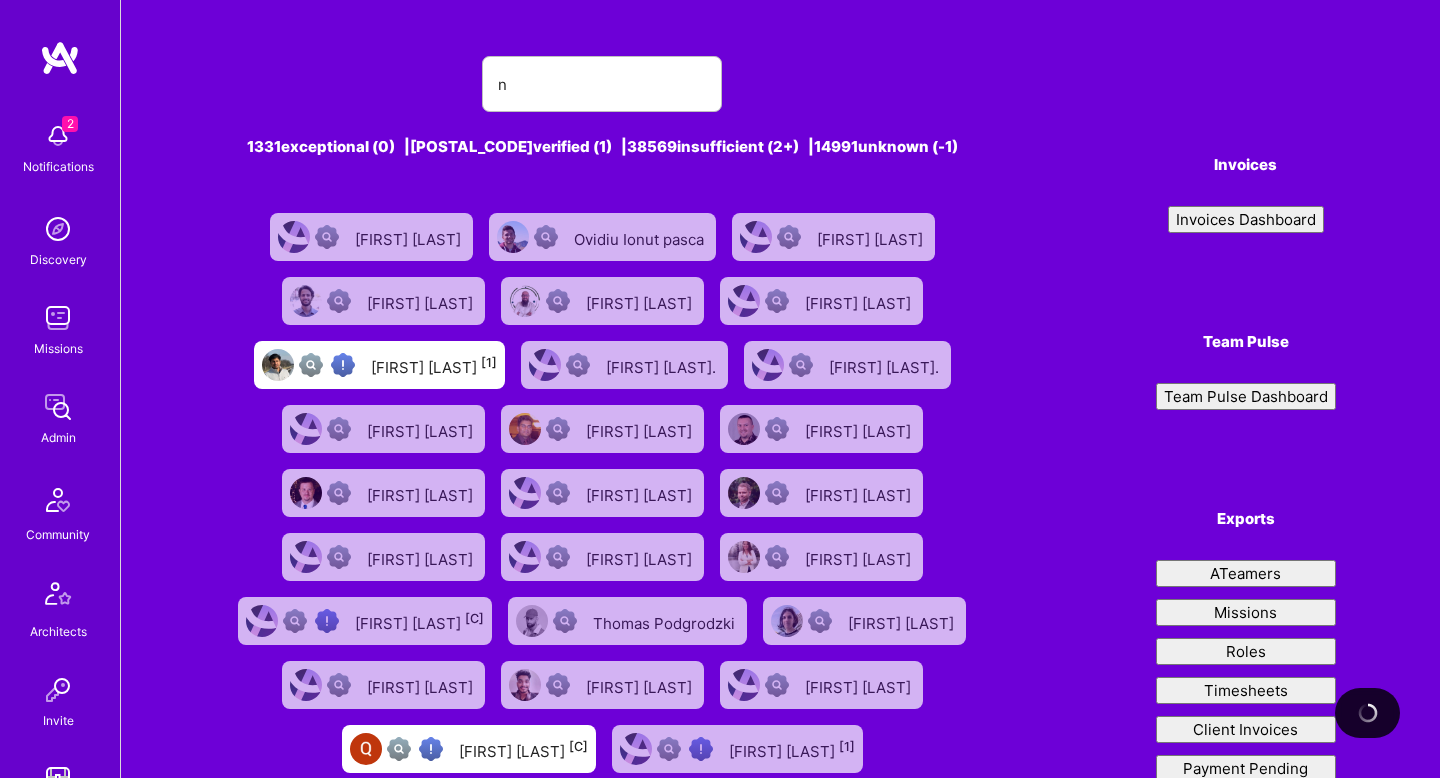 scroll, scrollTop: 0, scrollLeft: 0, axis: both 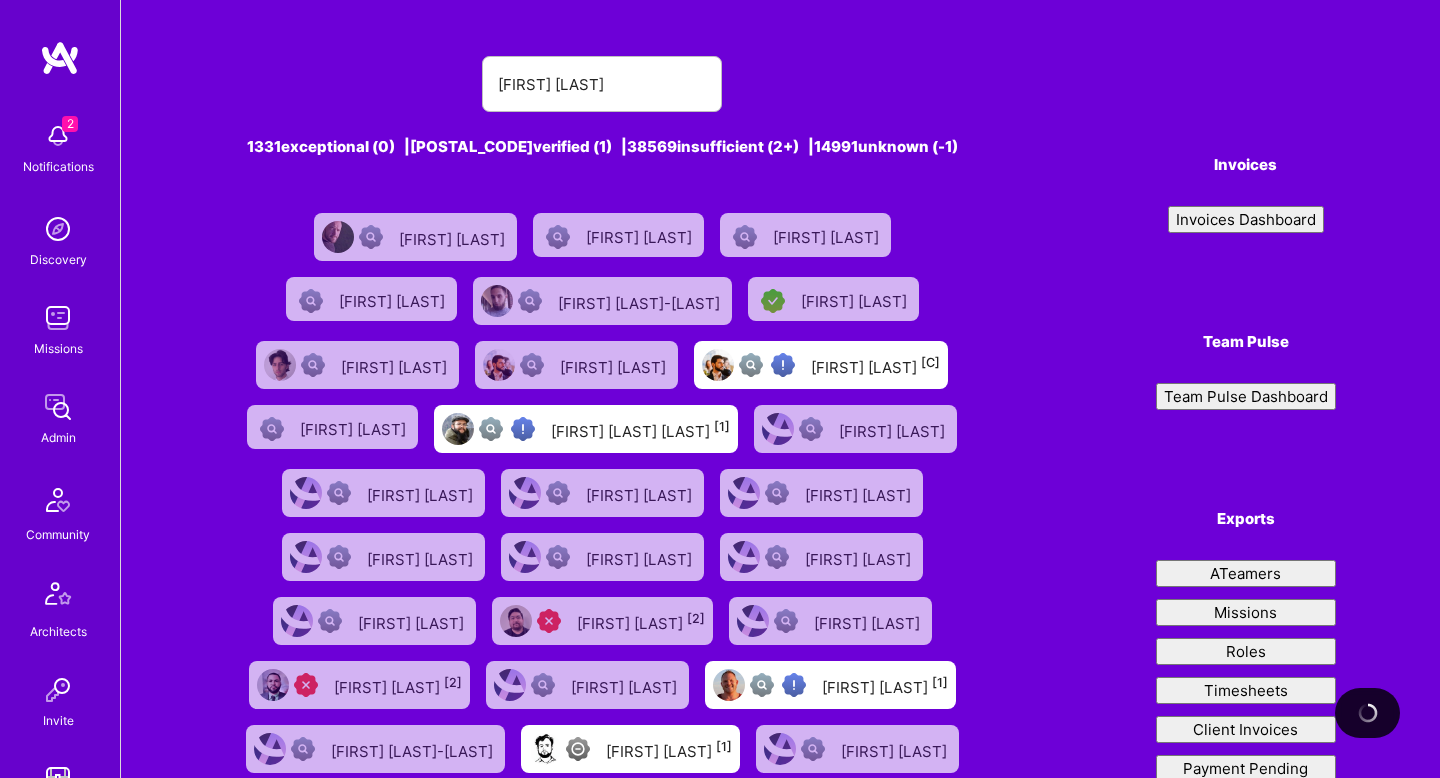 type on "[FIRST] [LAST]" 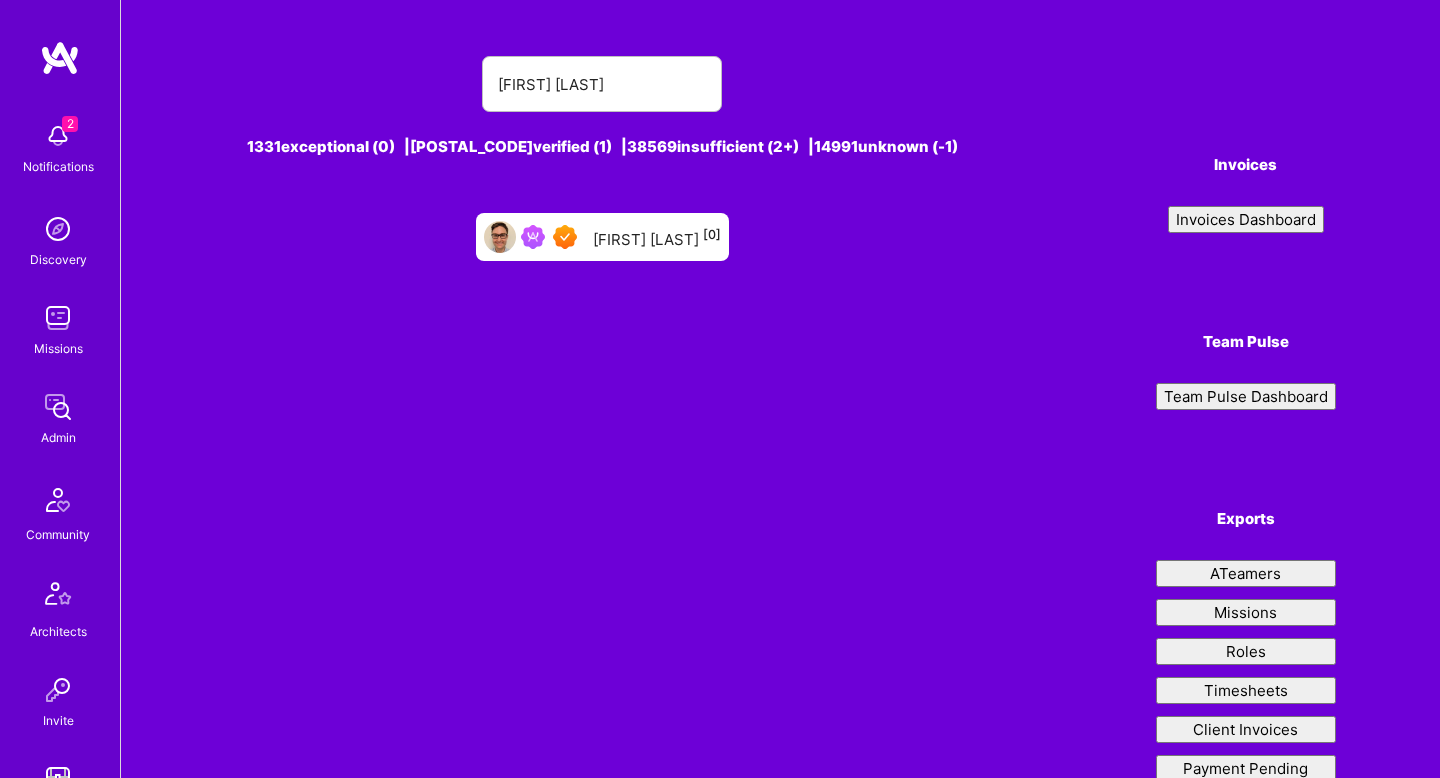 click on "[FIRST] [LAST] [0]" at bounding box center (657, 237) 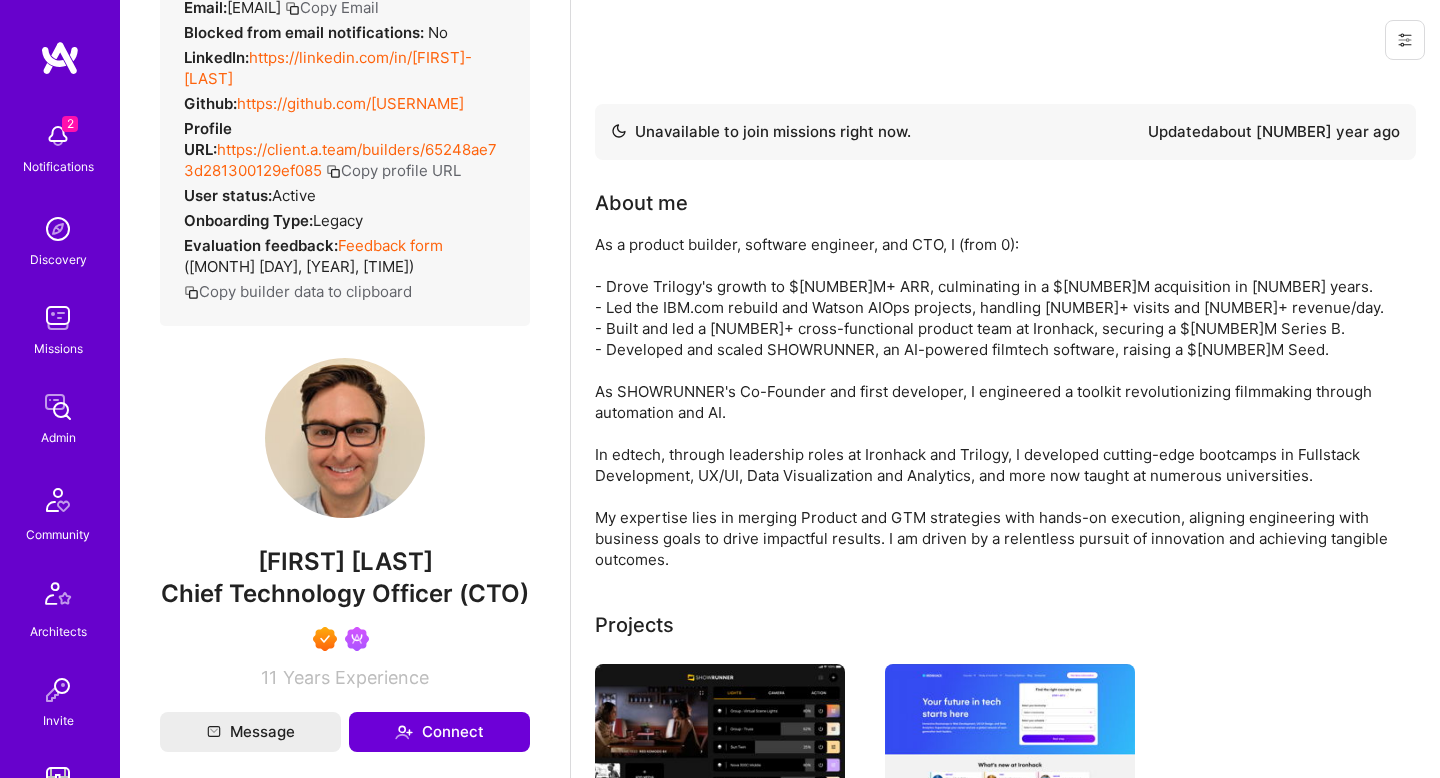 scroll, scrollTop: 0, scrollLeft: 0, axis: both 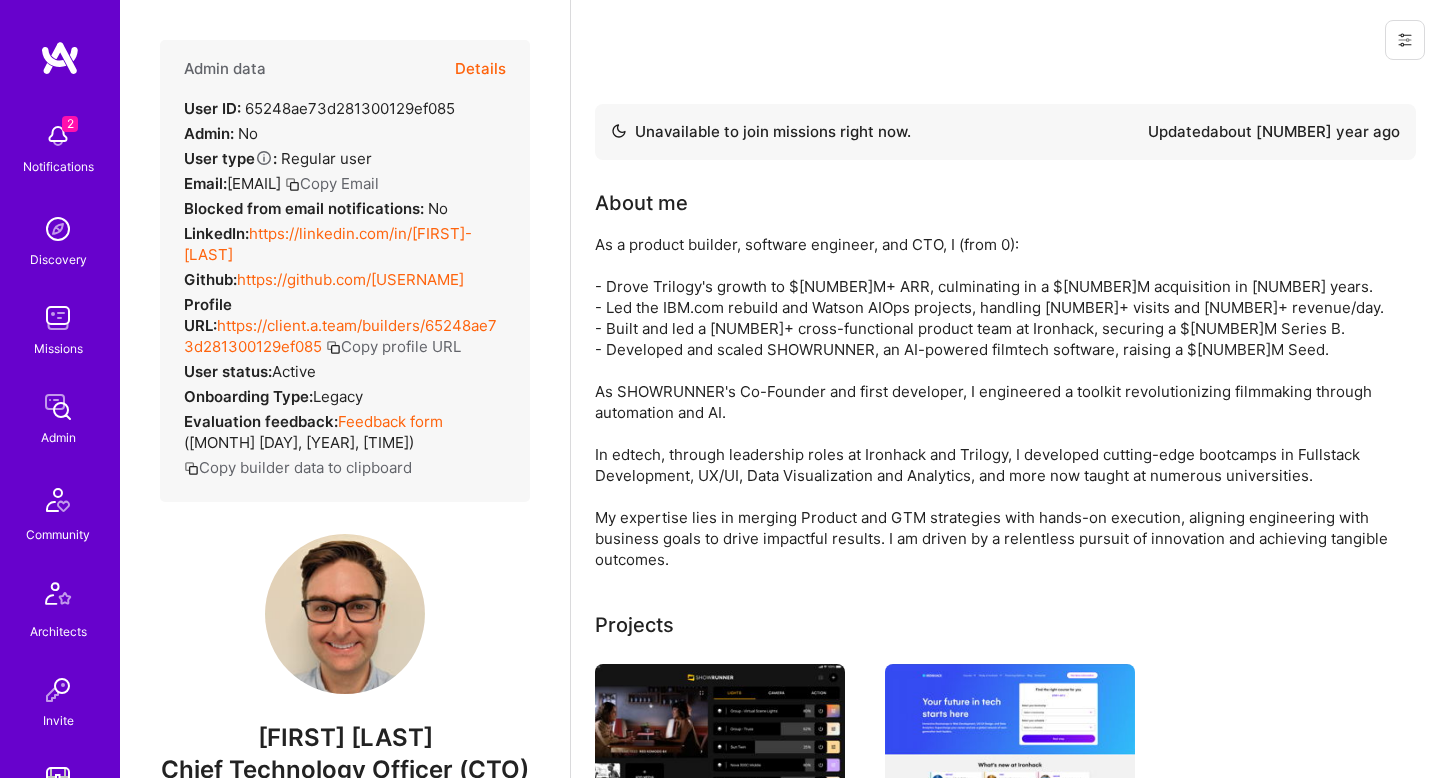 click on "Details" at bounding box center (480, 69) 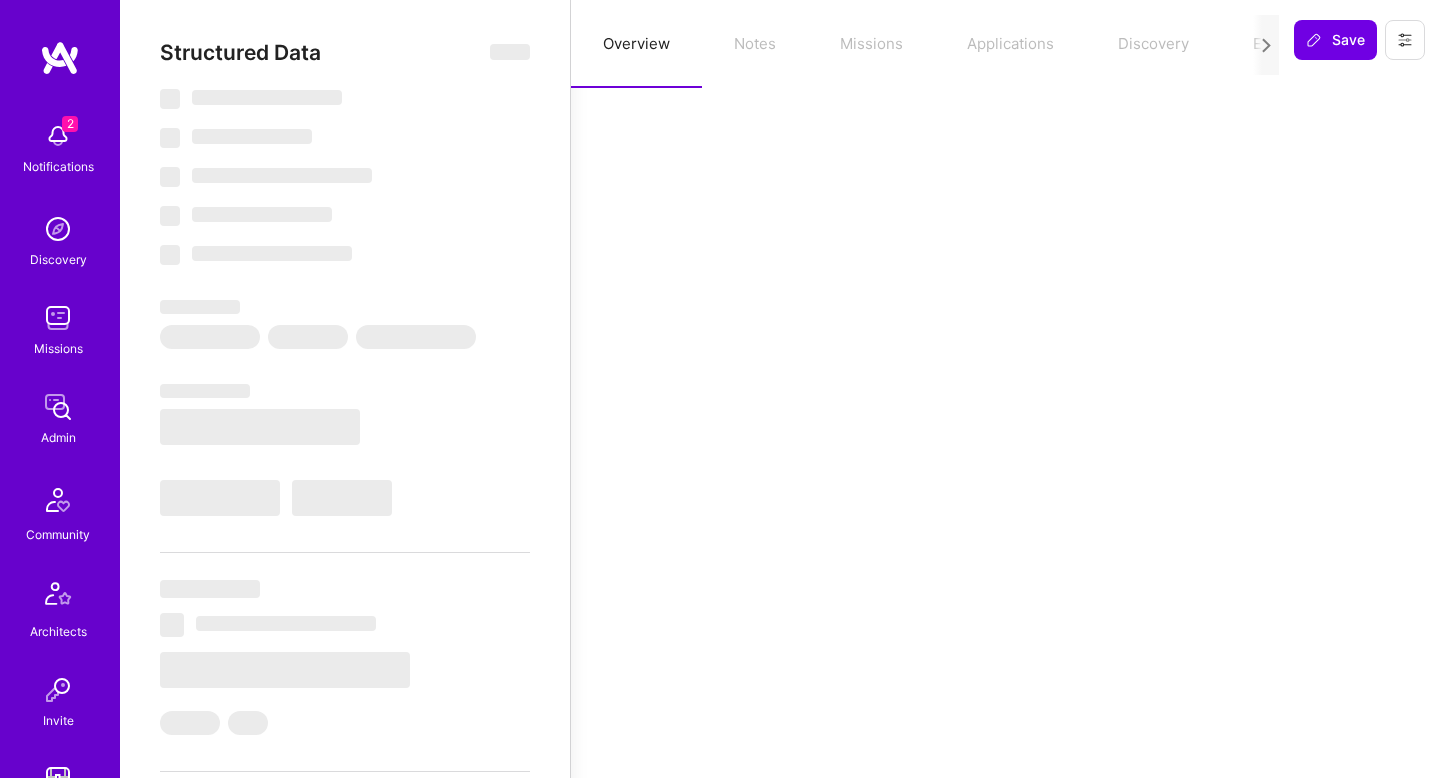 select on "Not Available" 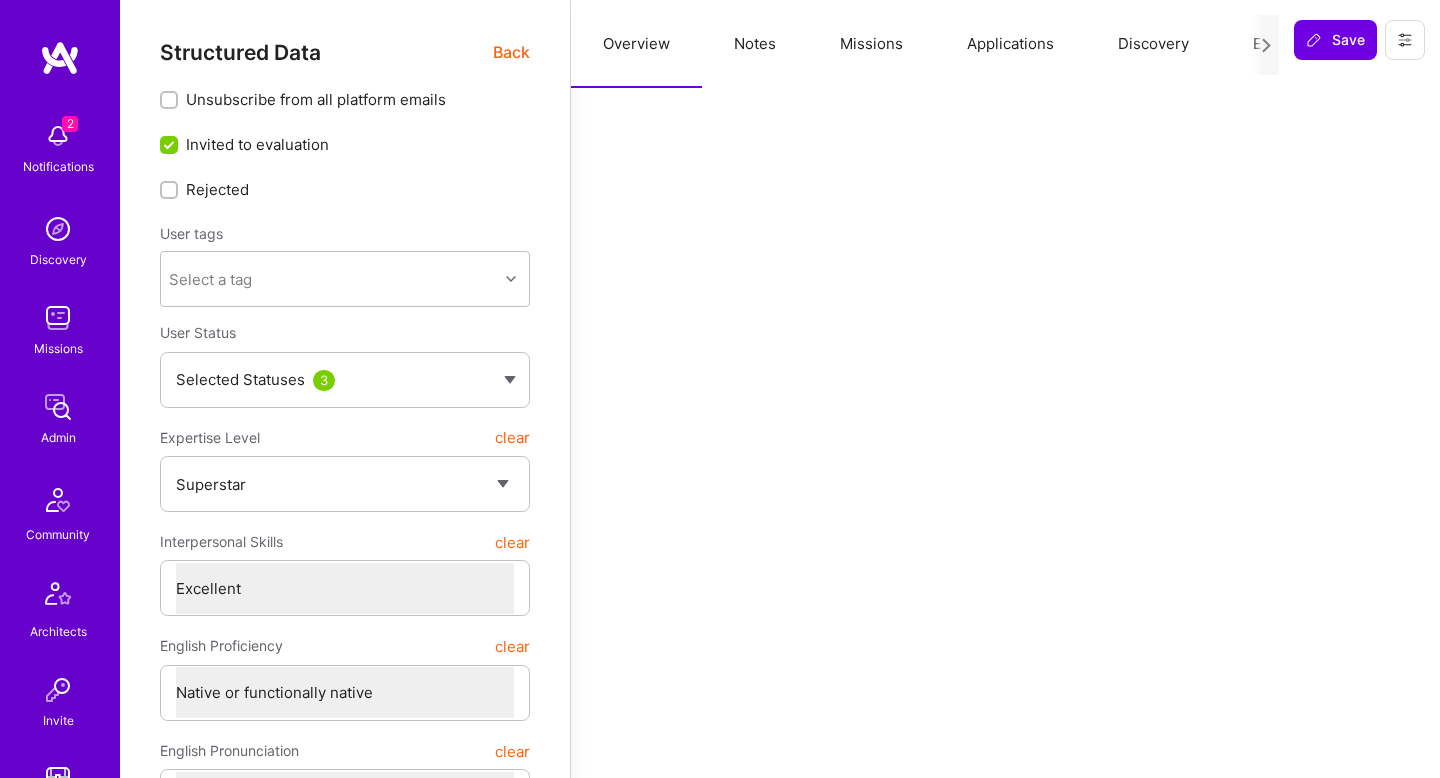 click on "Missions" at bounding box center (871, 44) 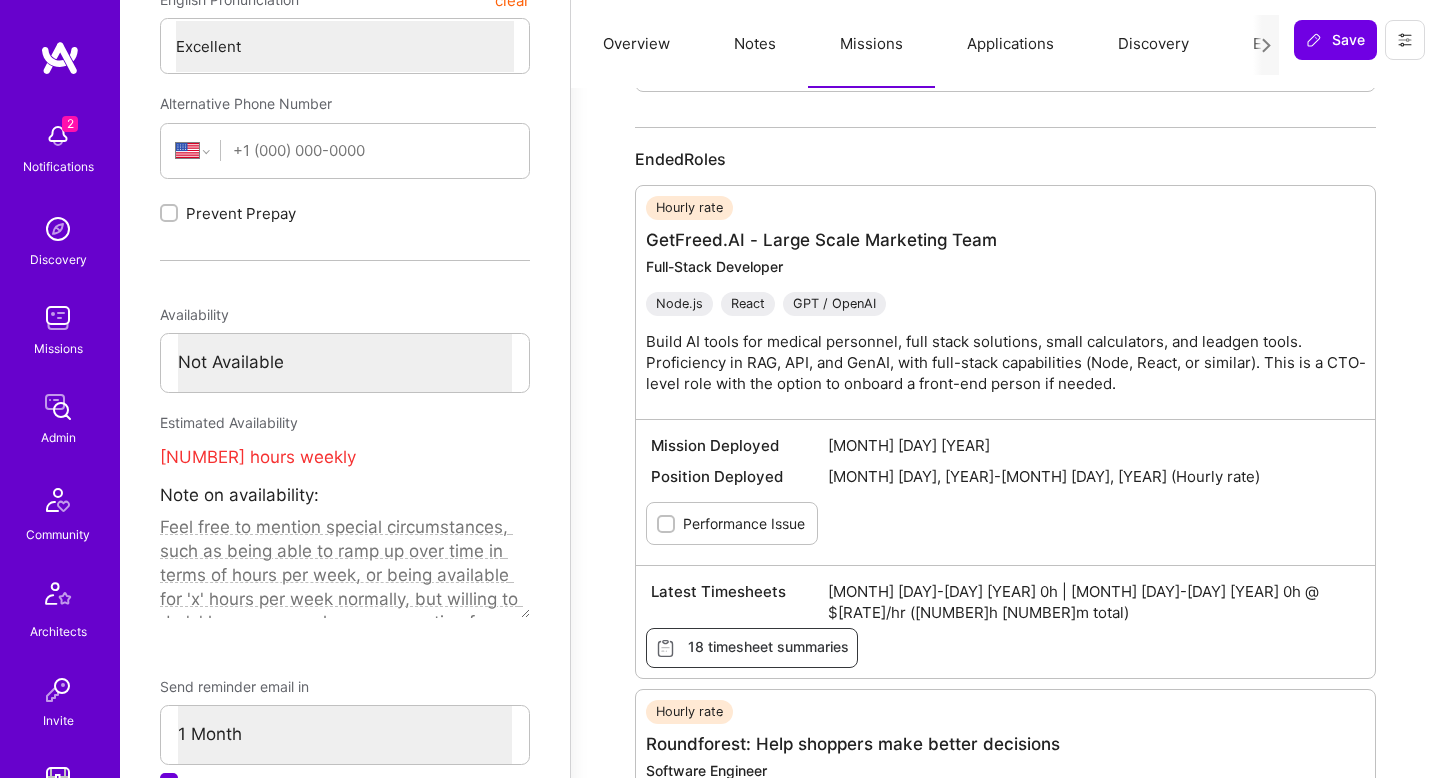 scroll, scrollTop: 755, scrollLeft: 0, axis: vertical 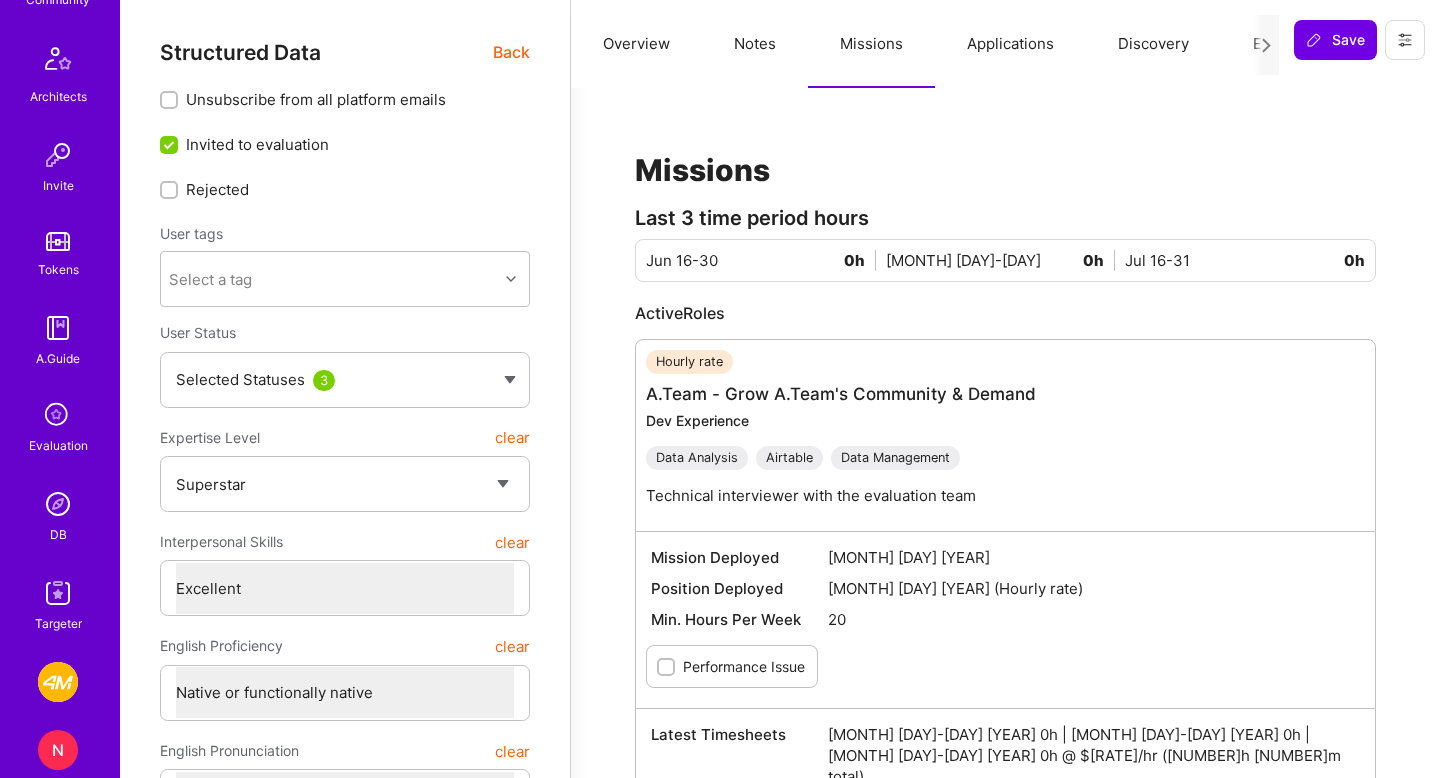 click on "2 Notifications Discovery Missions Admin Community Architects Invite Tokens A.Guide Evaluation DB Targeter" at bounding box center [60, 105] 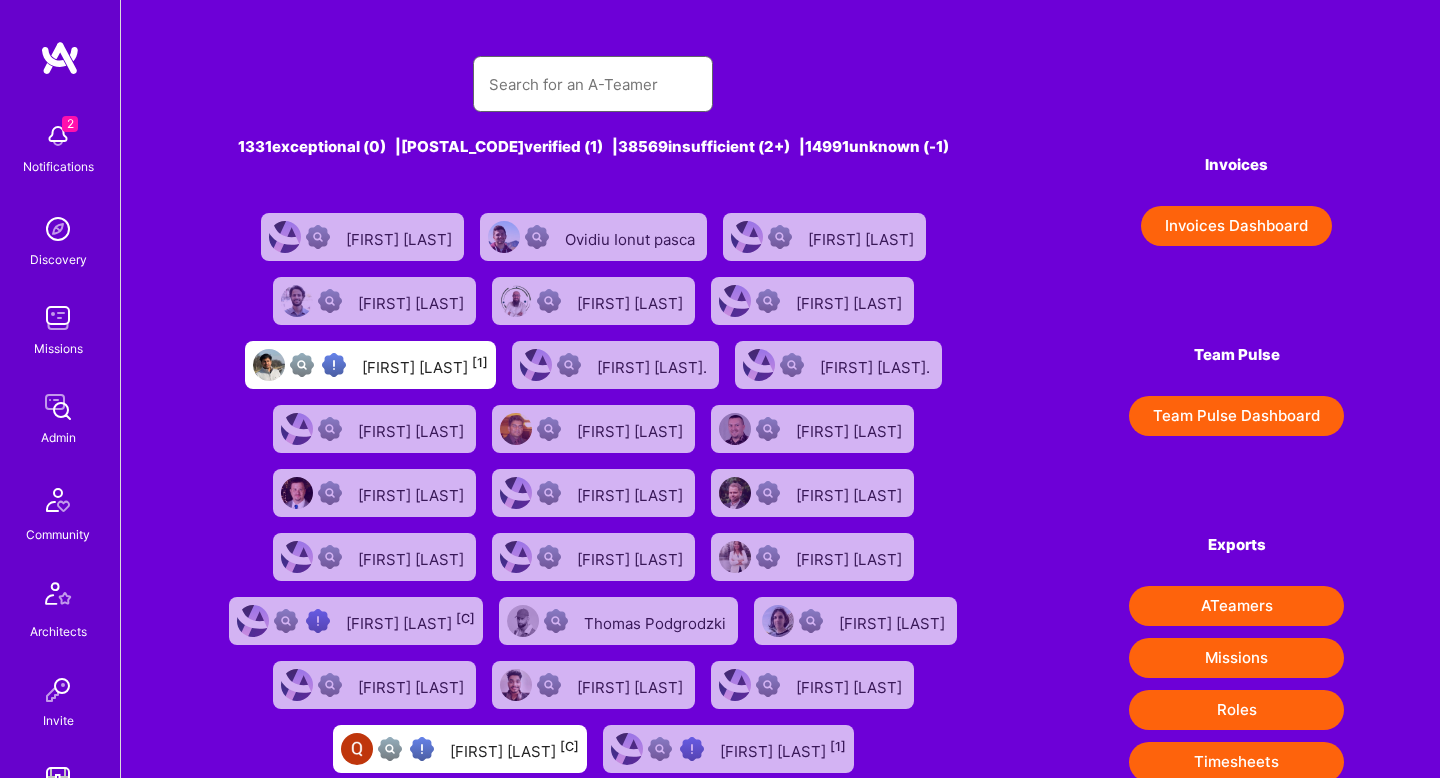 click at bounding box center (593, 84) 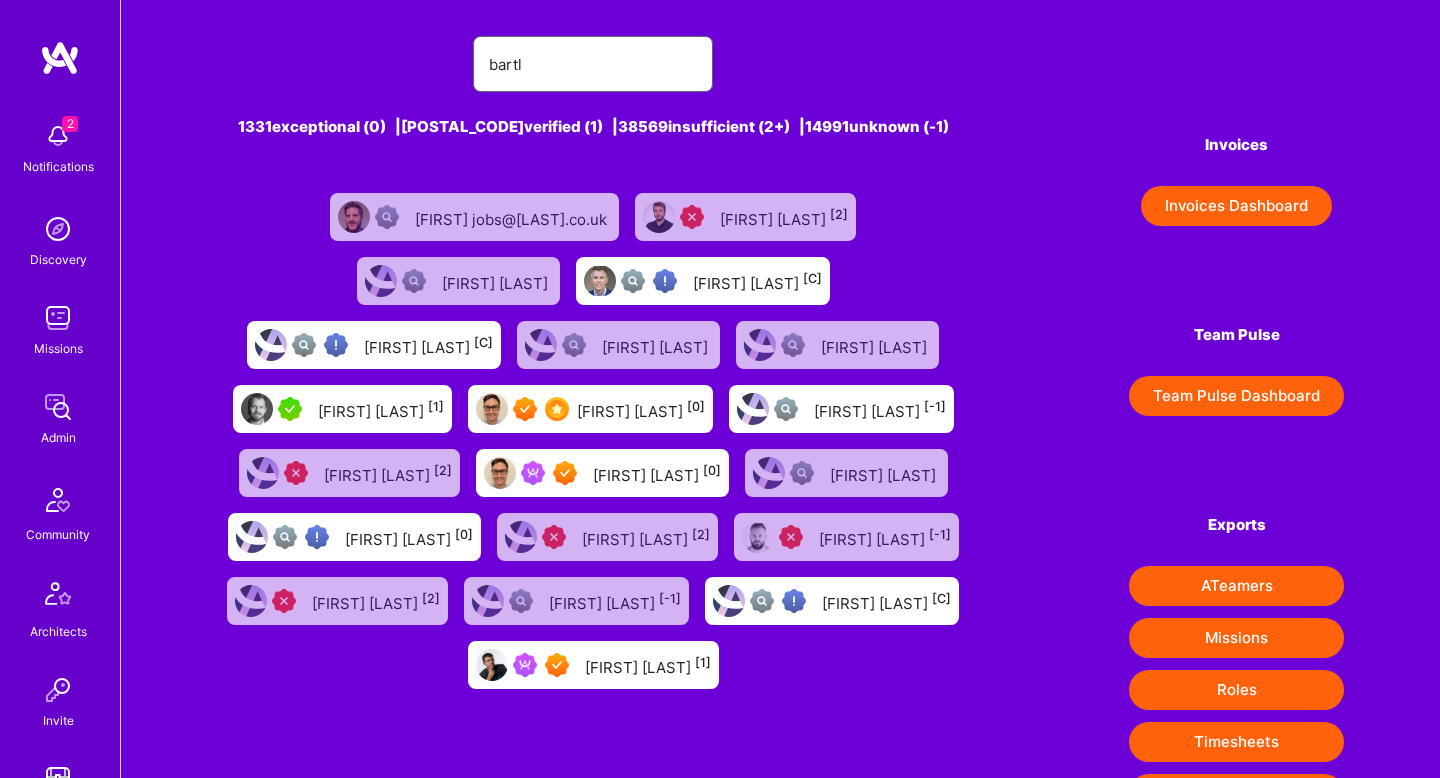 scroll, scrollTop: 0, scrollLeft: 0, axis: both 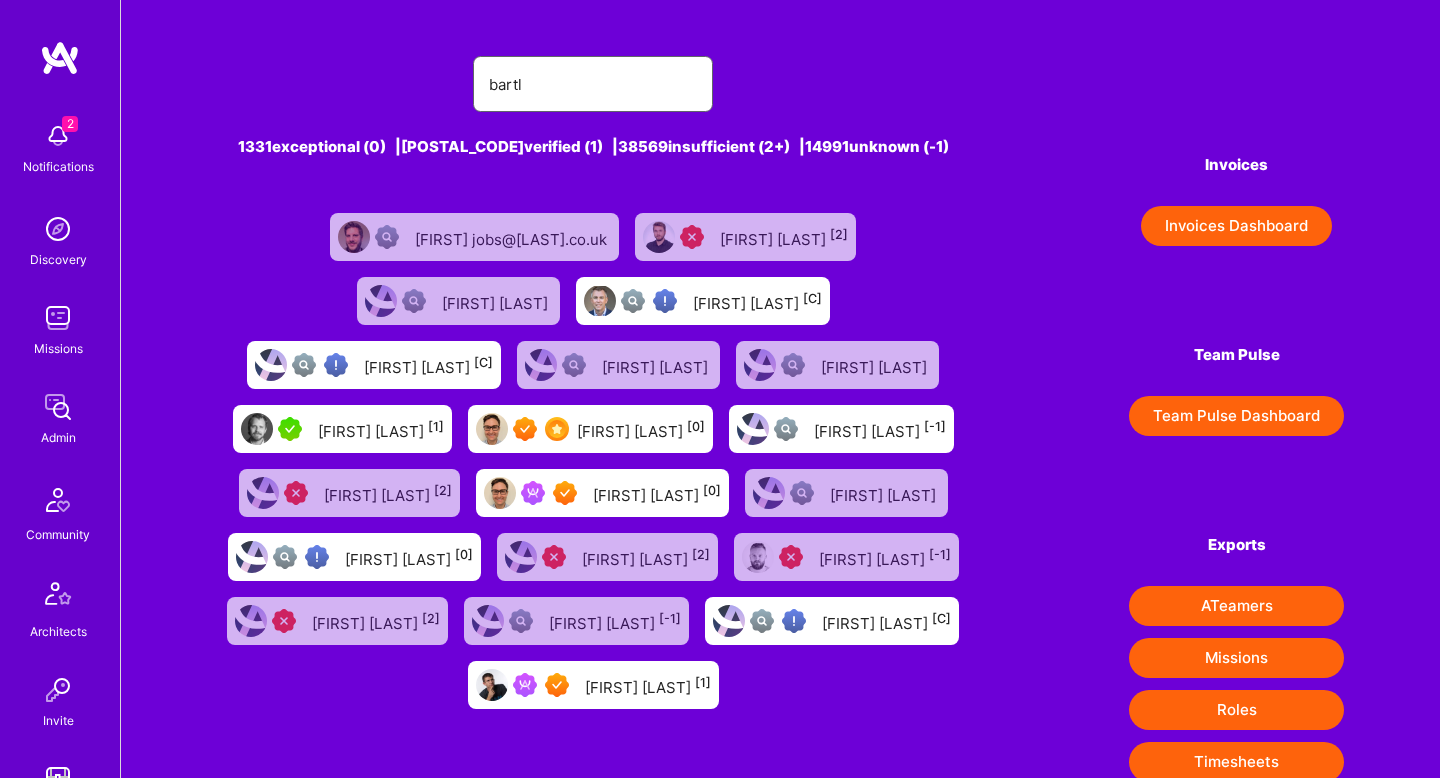 type on "bartl" 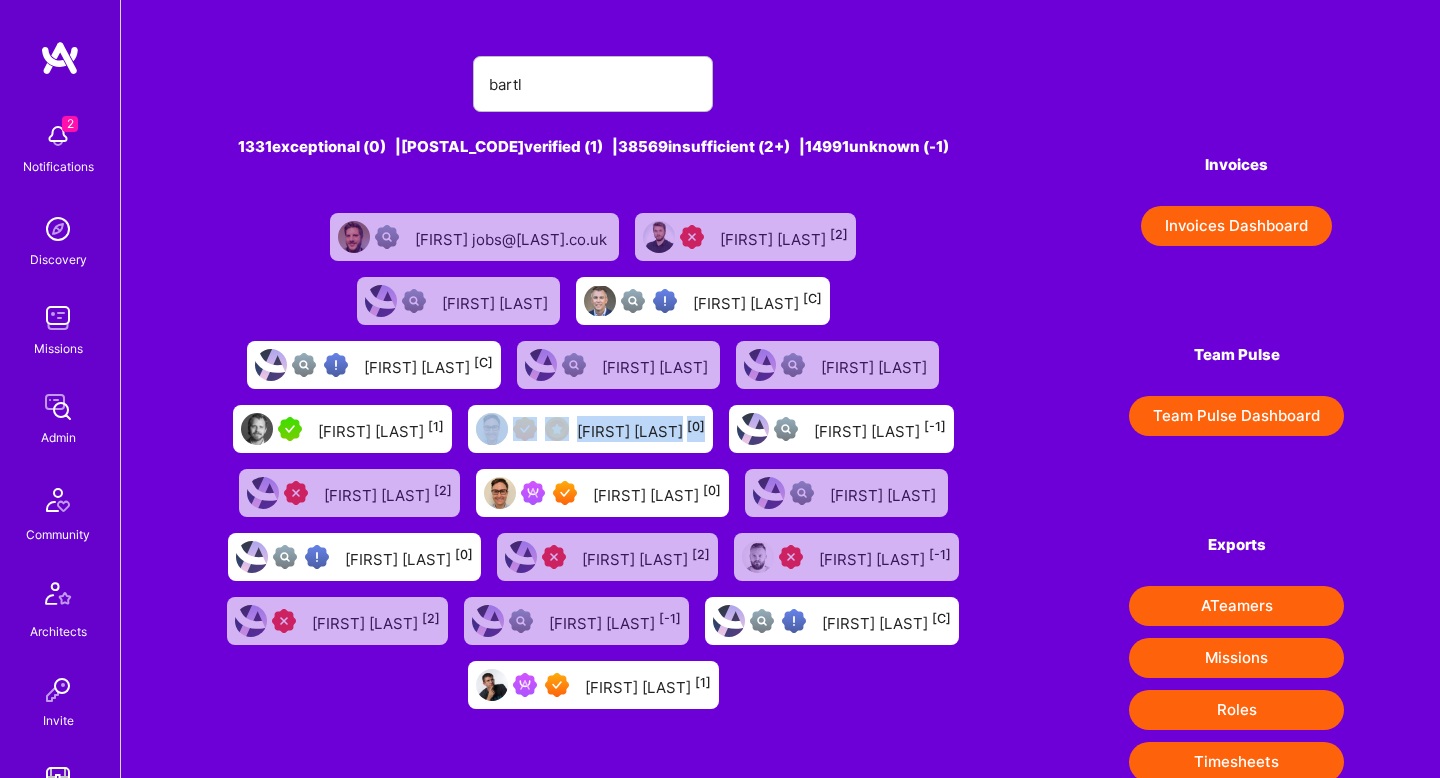 click on "[FIRST] [LAST] [0]" at bounding box center (657, 493) 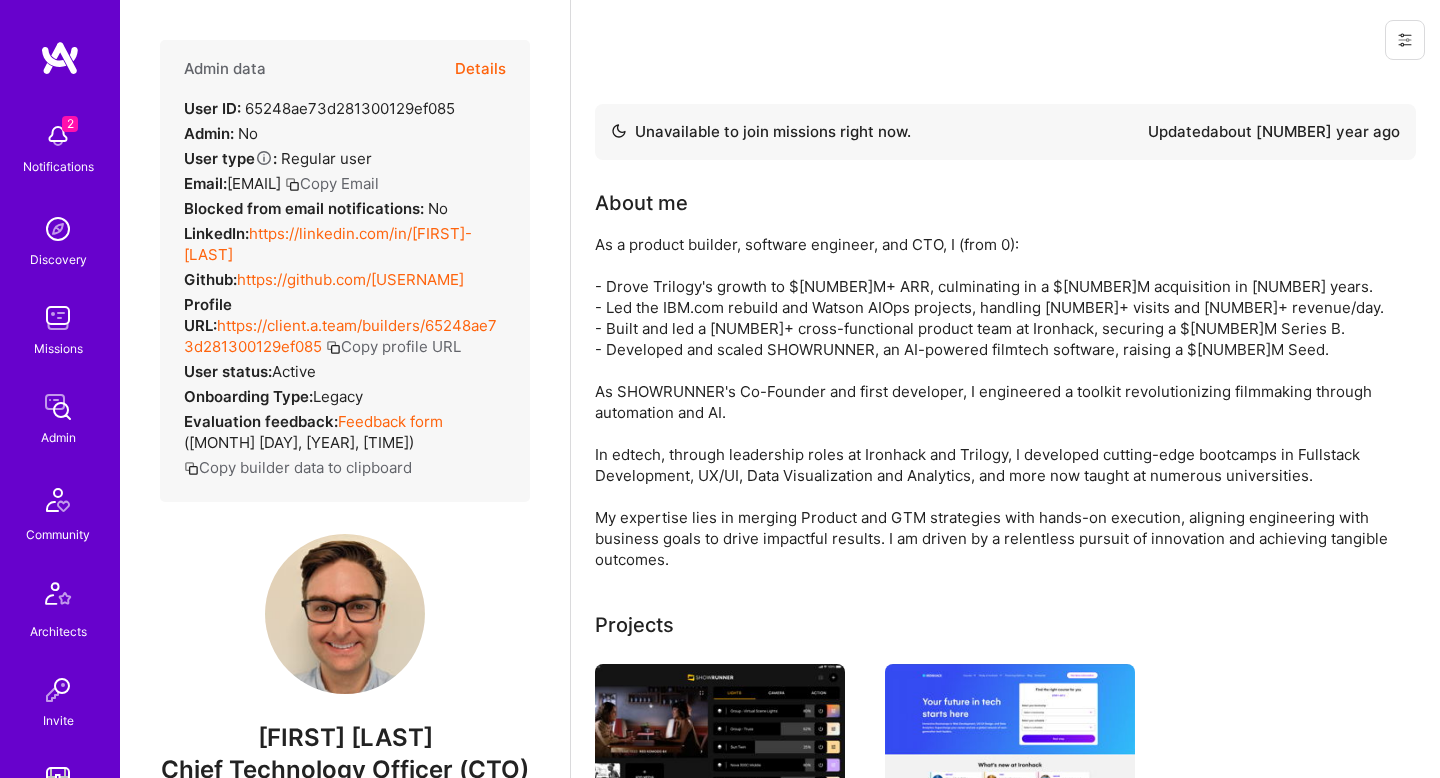 click on "Details" at bounding box center [480, 69] 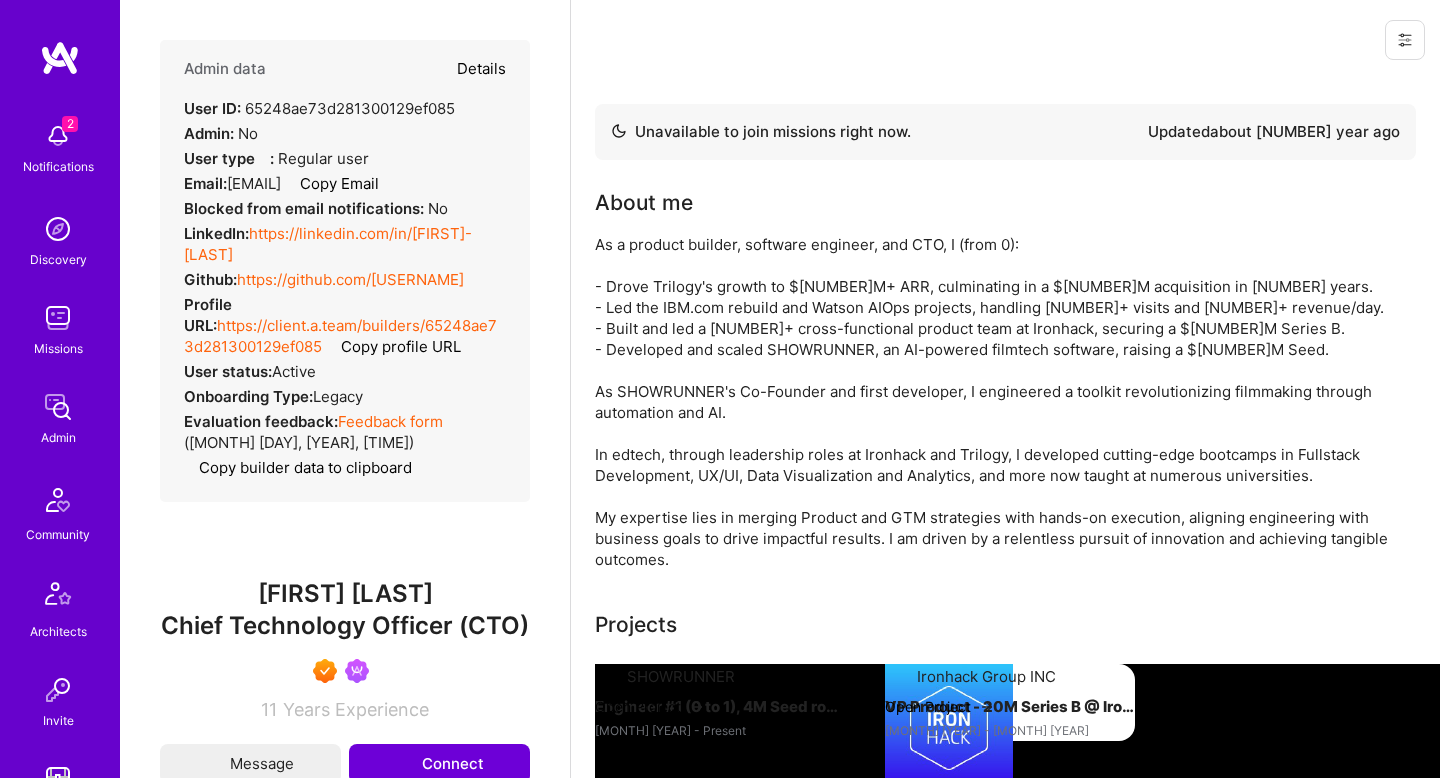 select on "7" 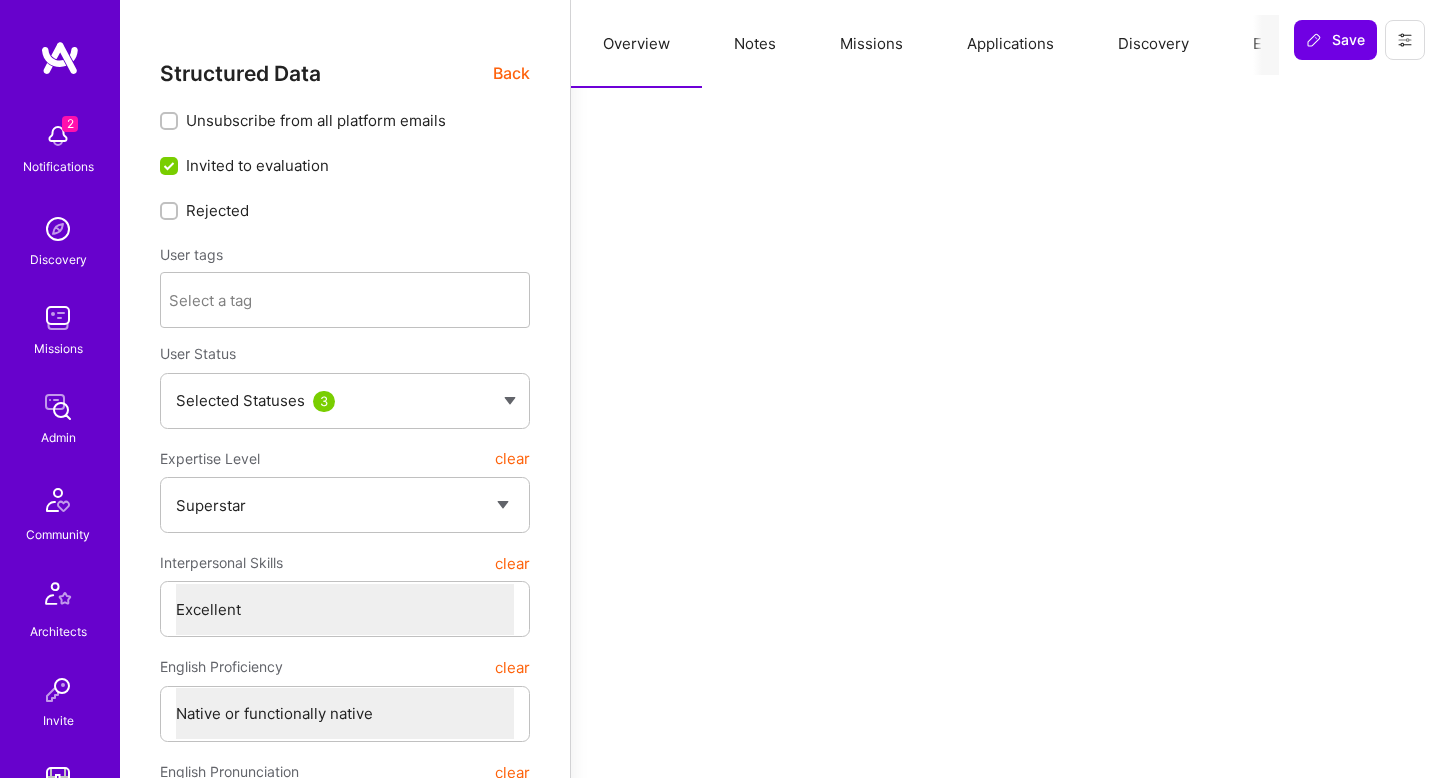 type on "x" 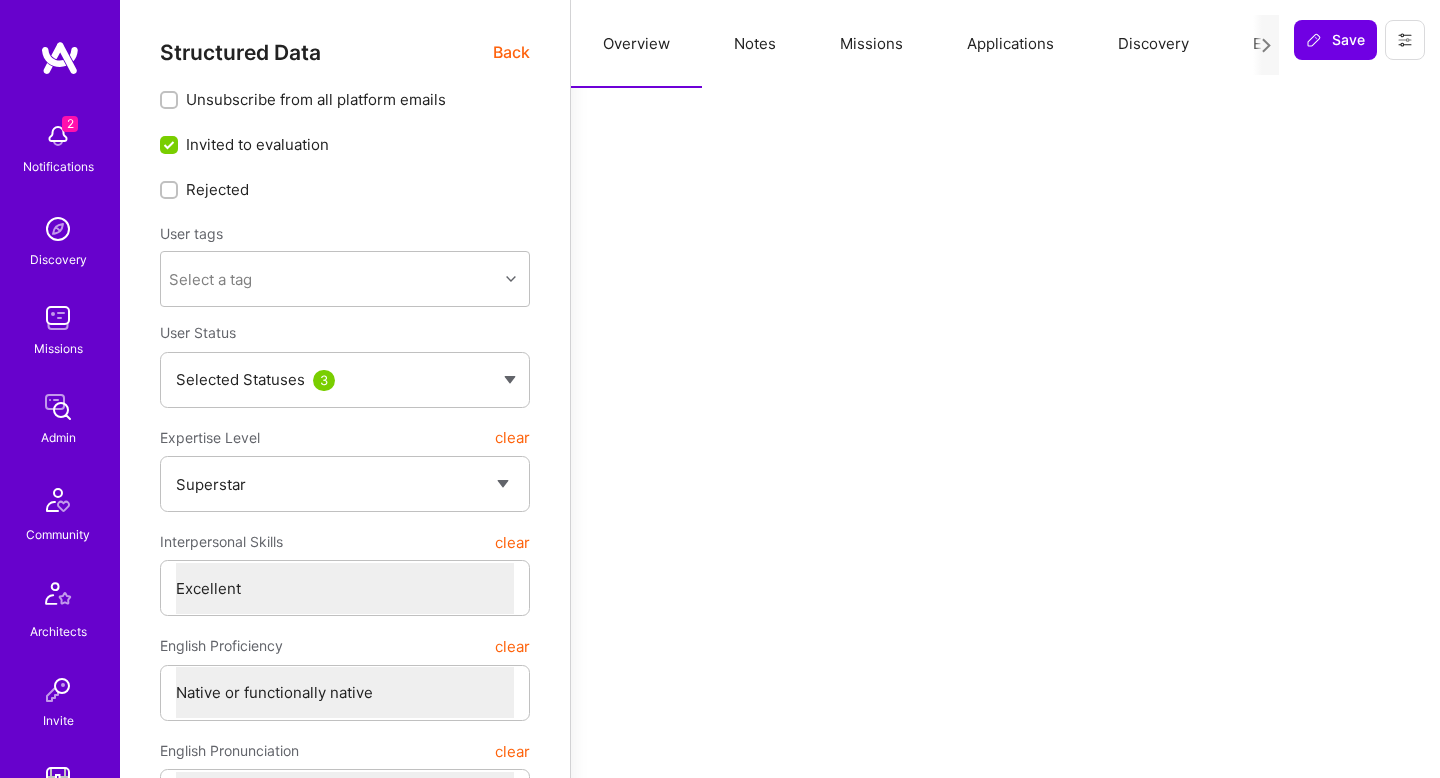 click on "Missions" at bounding box center [871, 44] 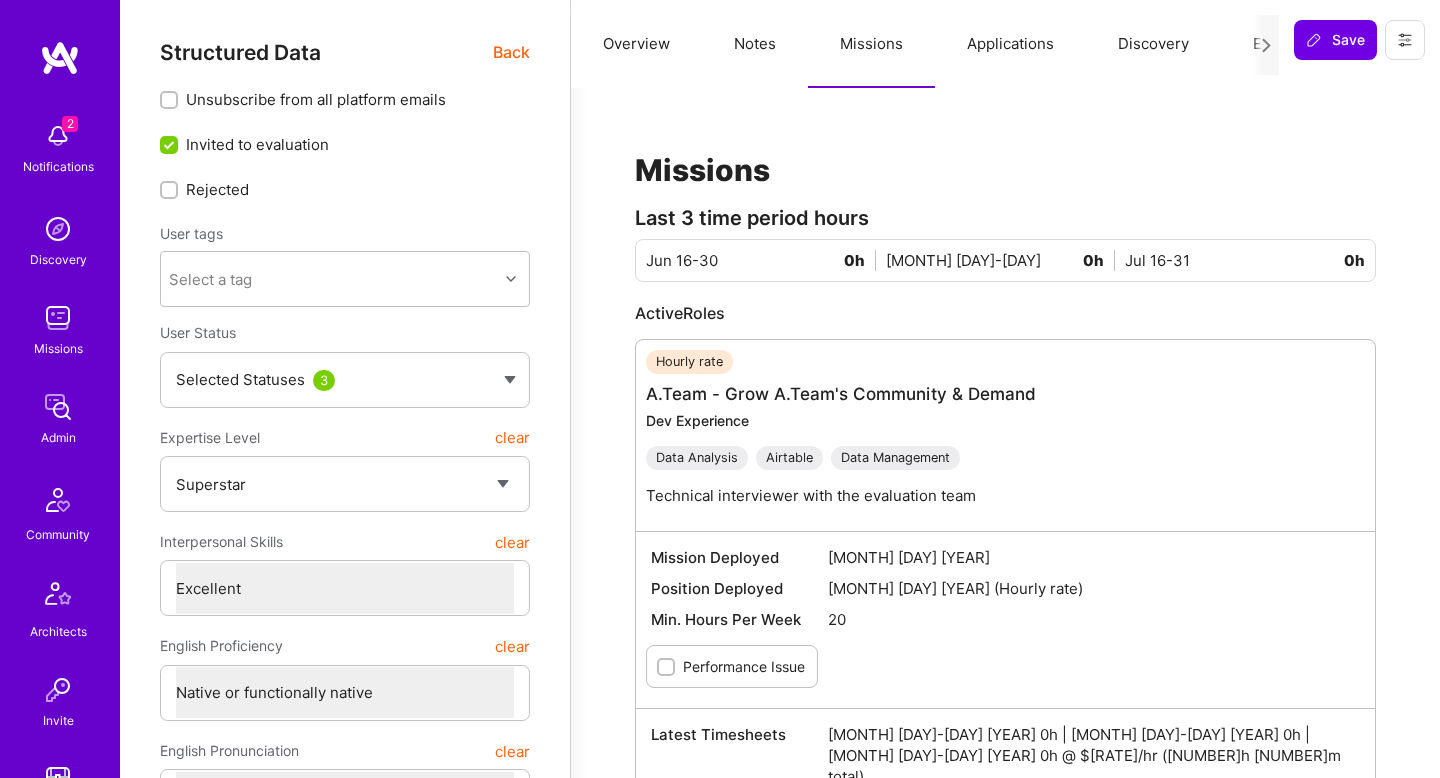 click on "Back" at bounding box center [511, 52] 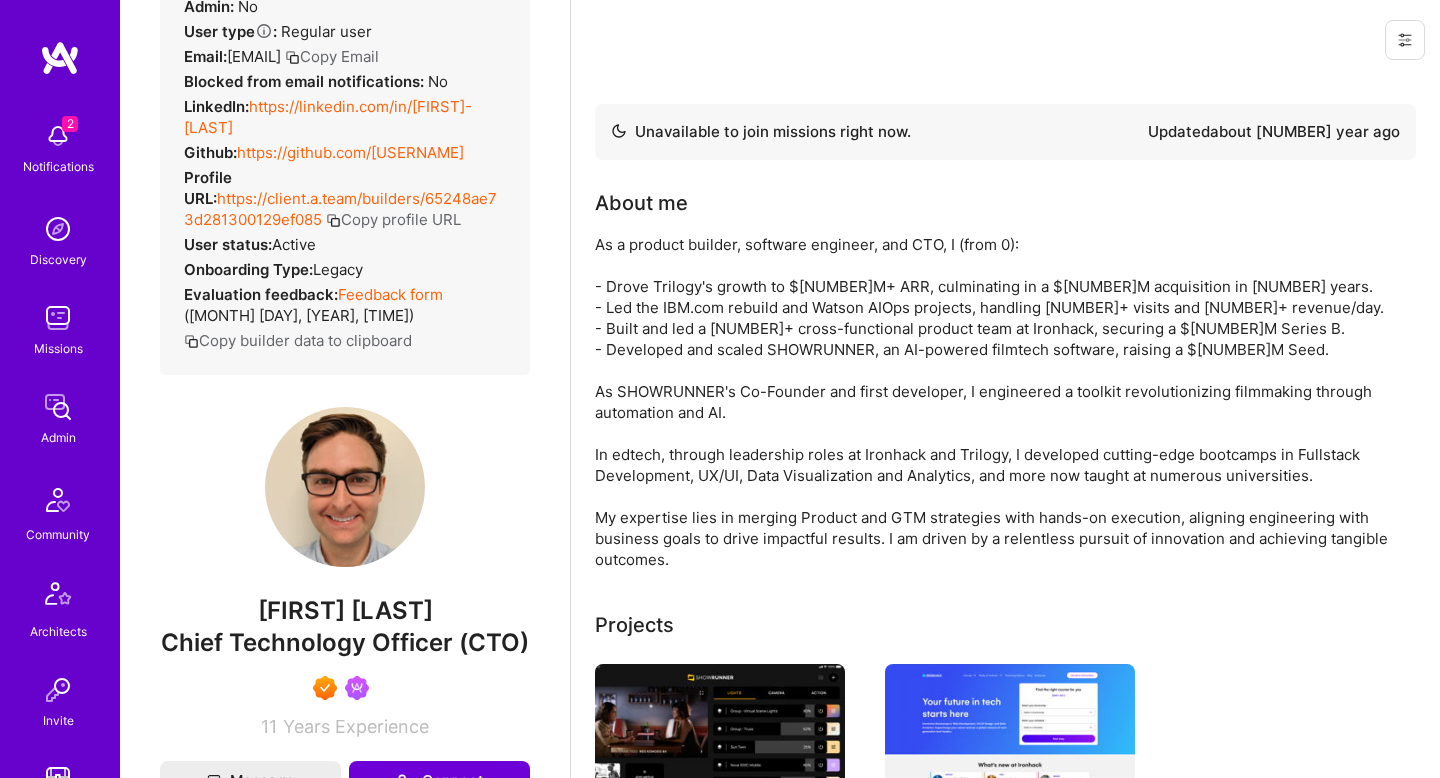 scroll, scrollTop: 0, scrollLeft: 0, axis: both 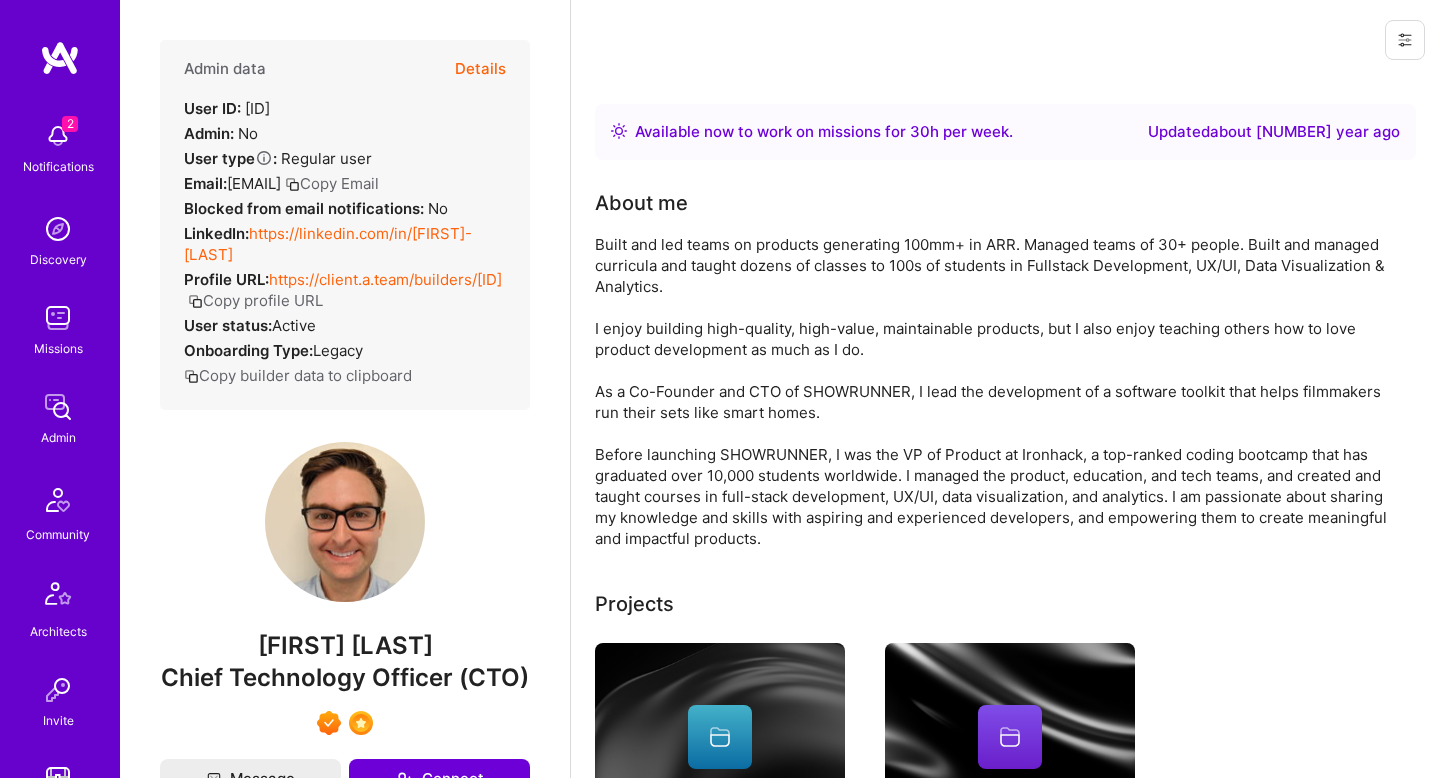 click on "Details" at bounding box center (480, 69) 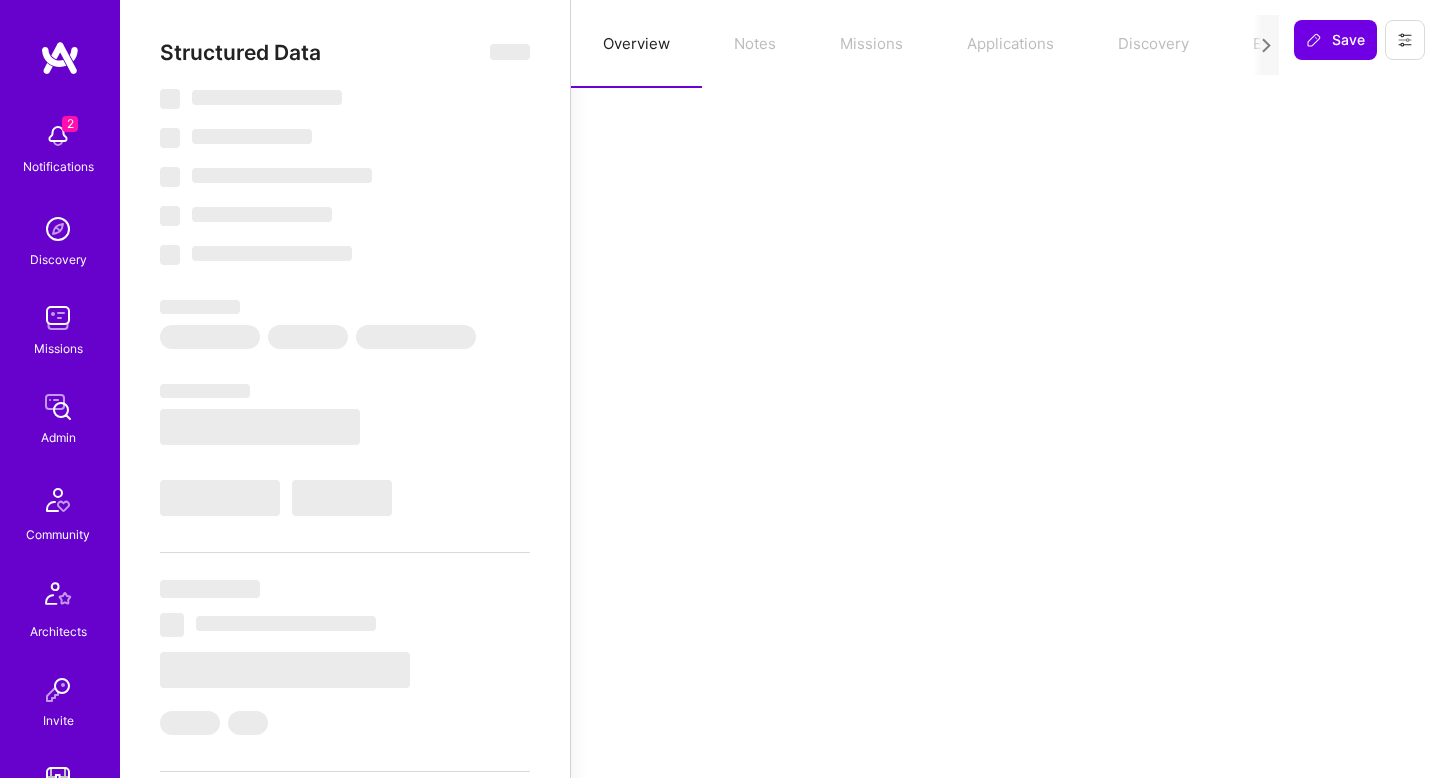 select on "Right Now" 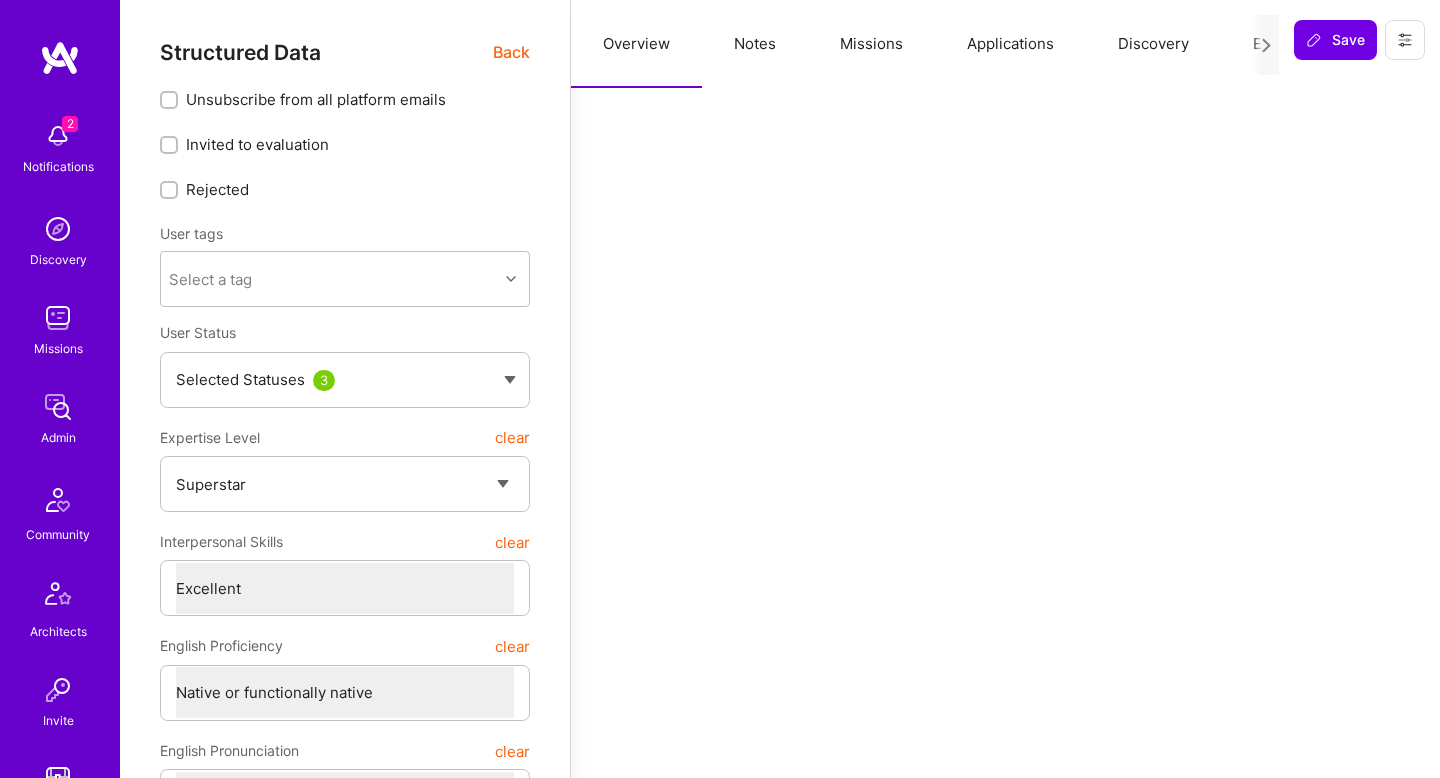 click on "Missions" at bounding box center [871, 44] 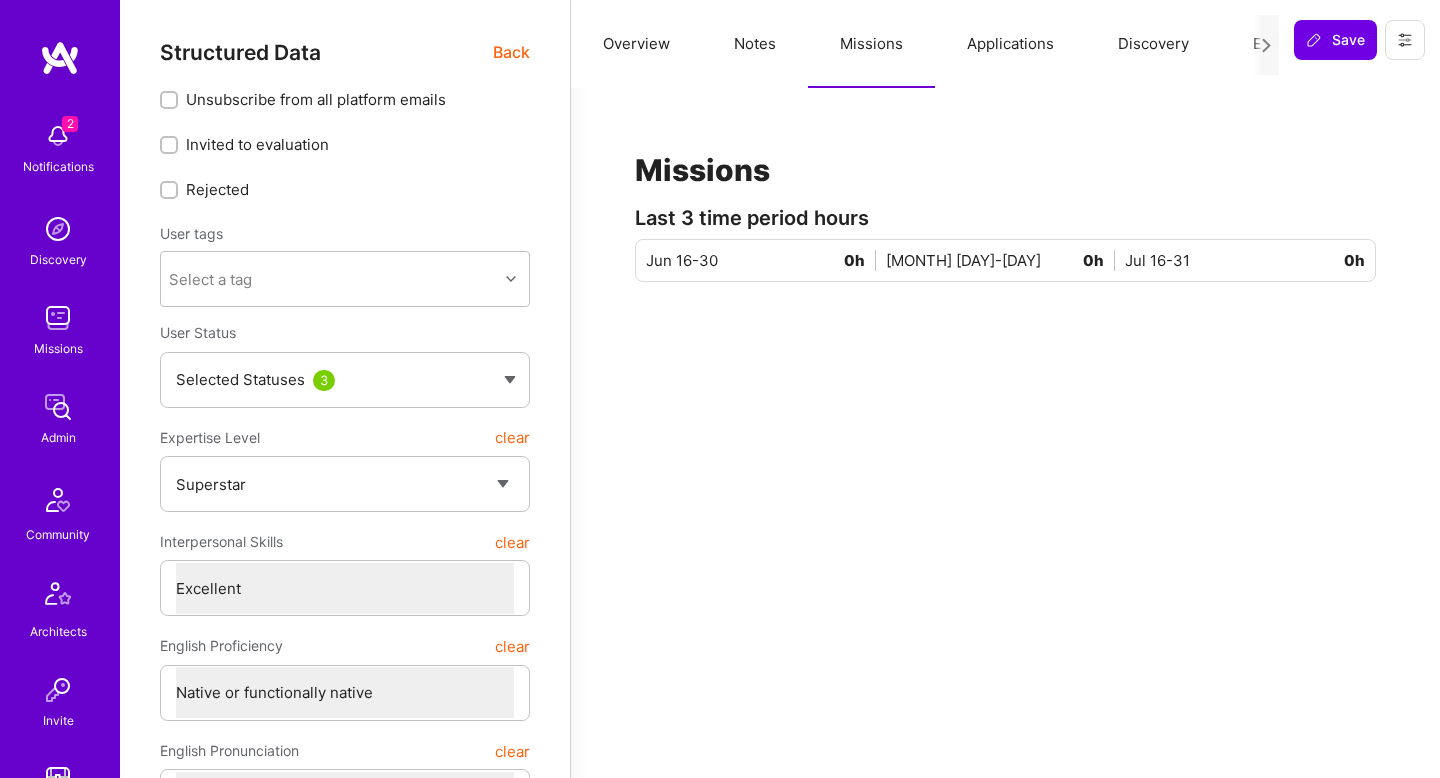 click on "Overview" at bounding box center [636, 44] 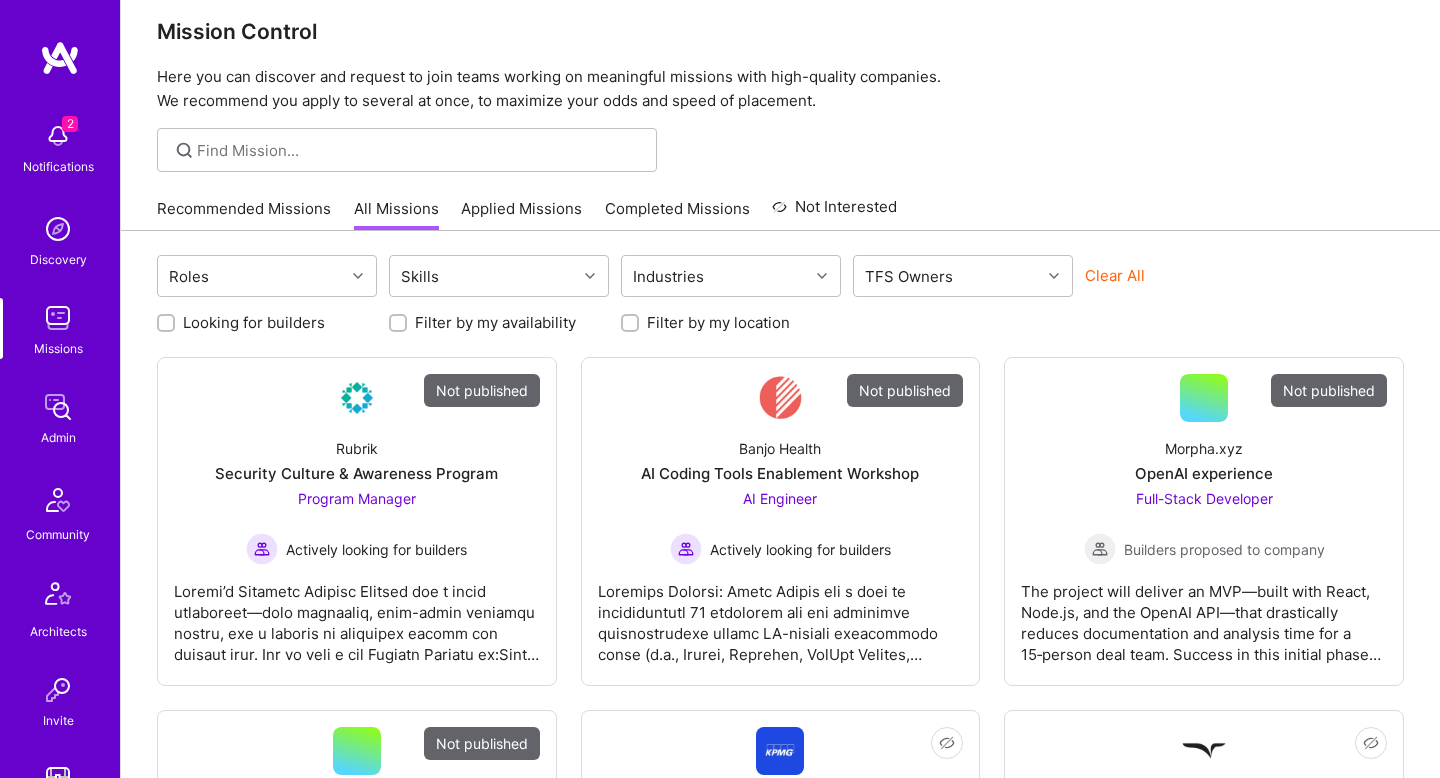scroll, scrollTop: 0, scrollLeft: 0, axis: both 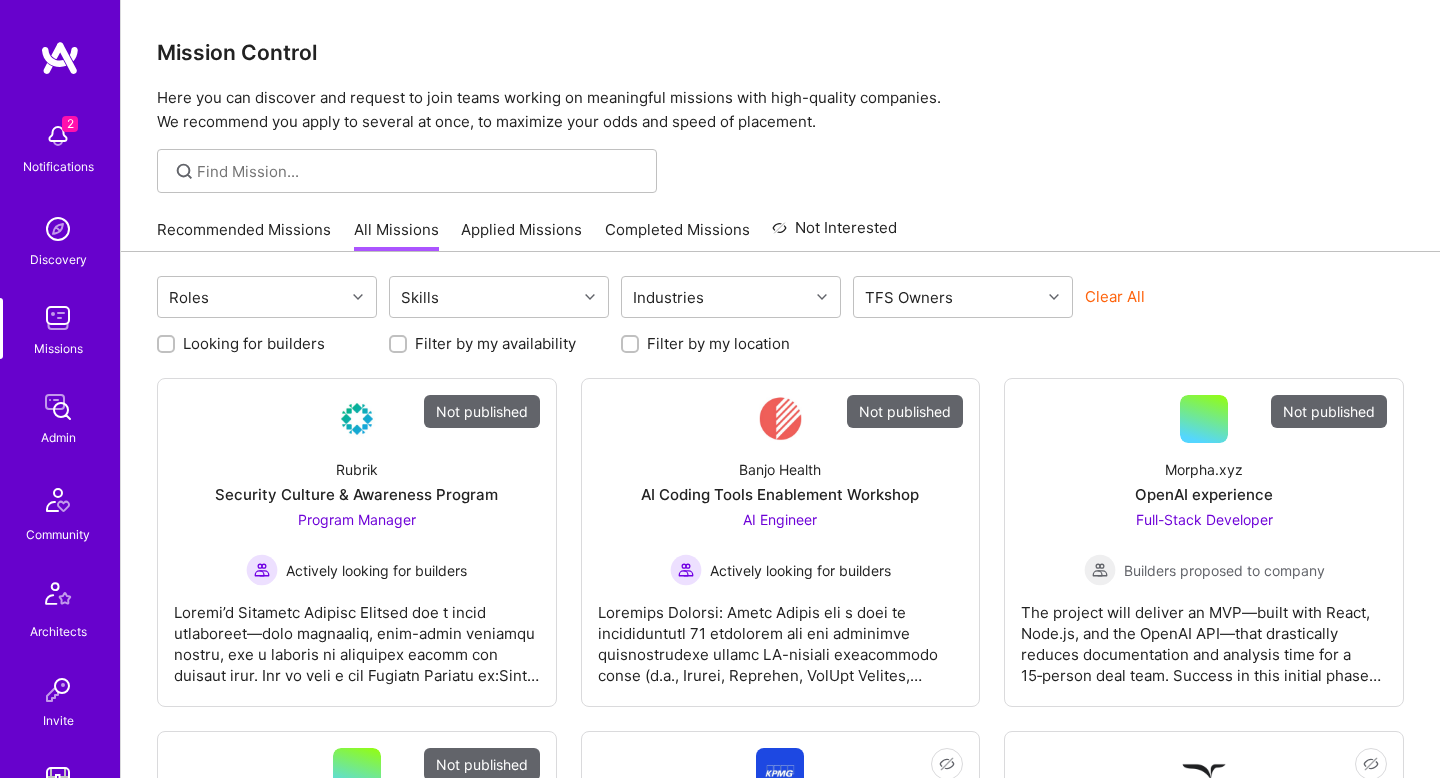 click on "Mission Control Here you can discover and request to join teams working on meaningful missions with high-quality companies. We recommend you apply to several at once, to maximize your odds and speed of placement." at bounding box center (780, 67) 